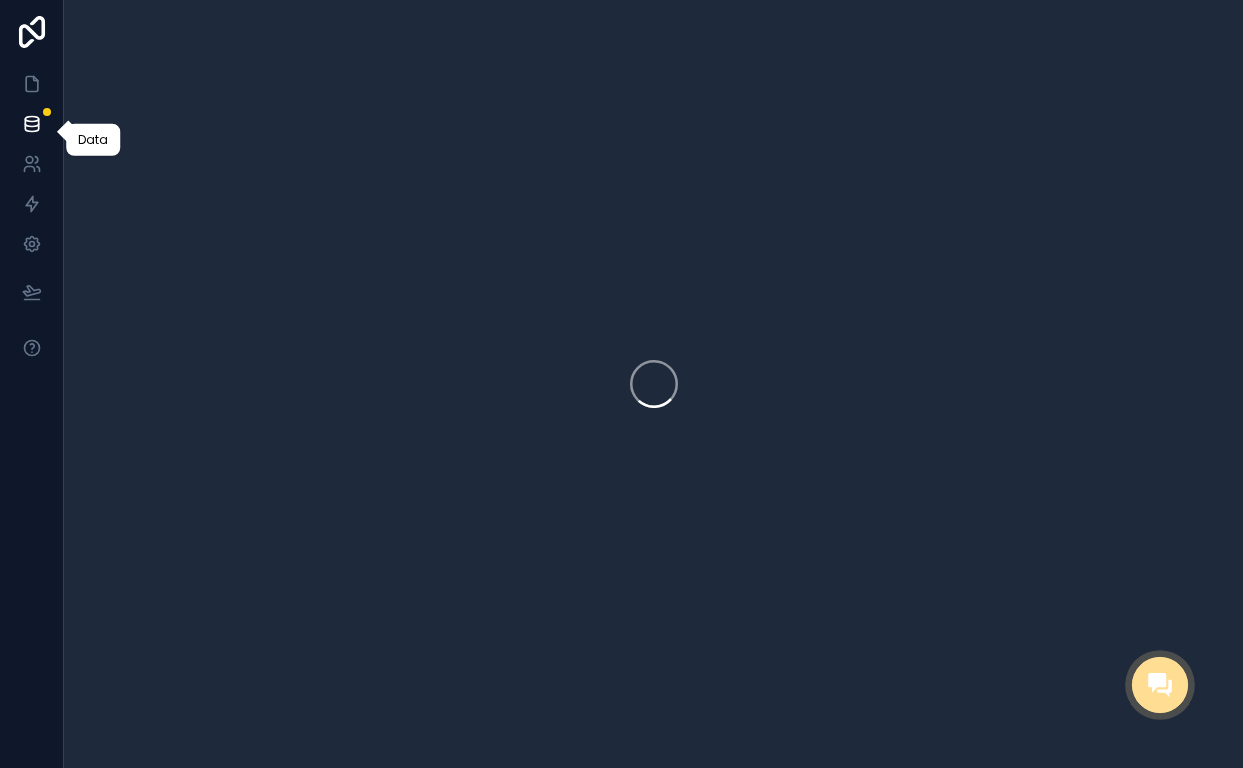 scroll, scrollTop: 0, scrollLeft: 0, axis: both 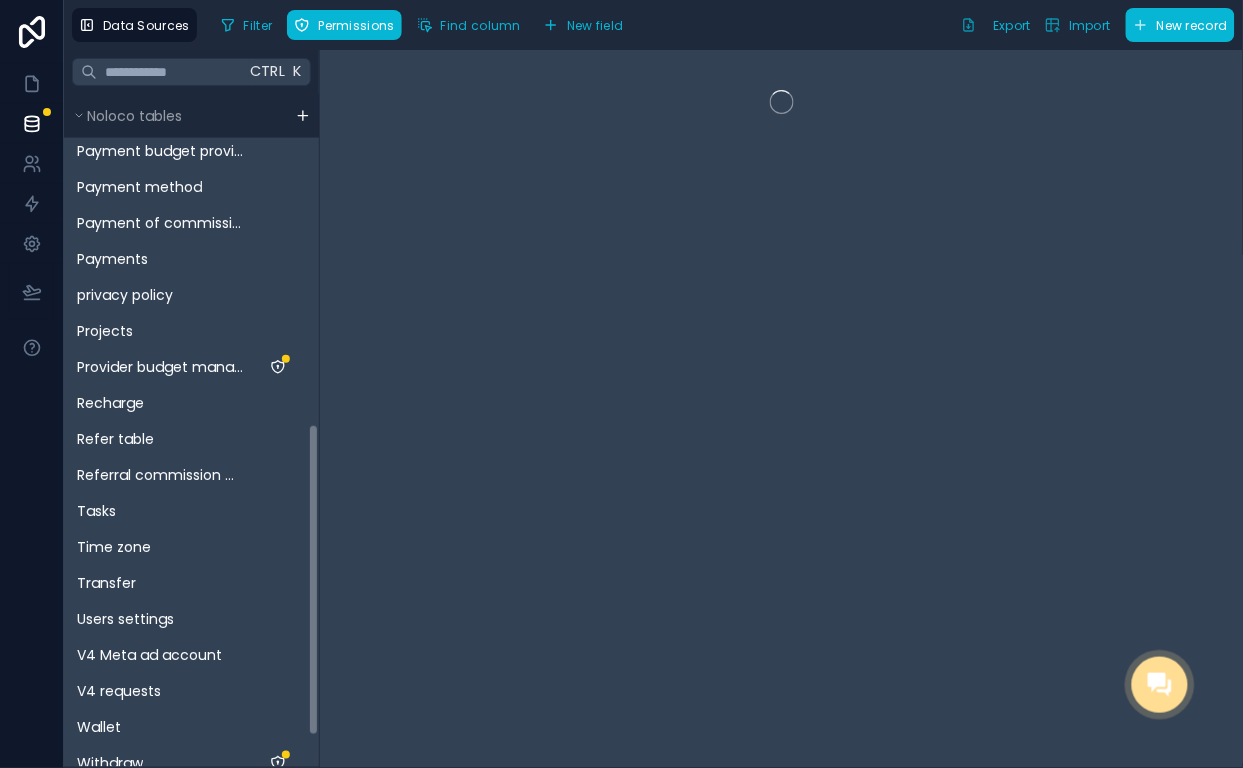 drag, startPoint x: 315, startPoint y: 227, endPoint x: 341, endPoint y: 557, distance: 331.02264 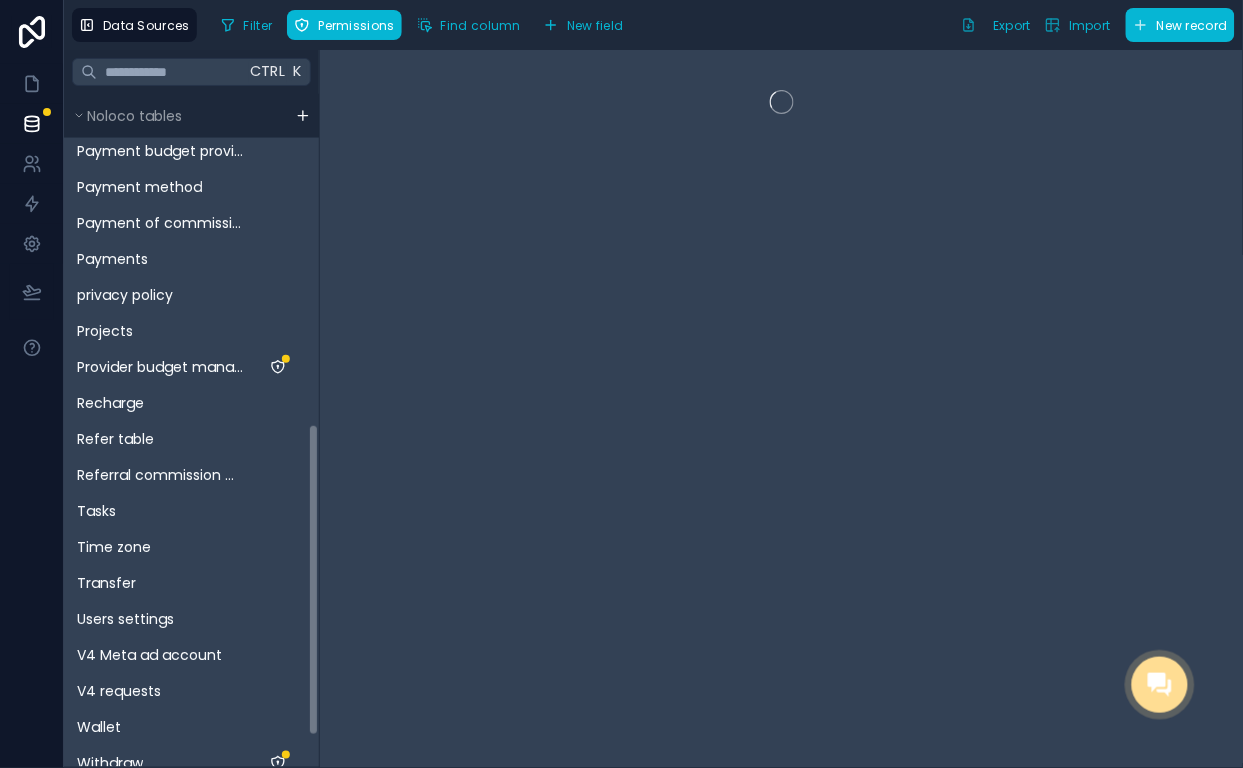 click on "Ctrl K Noloco tables User Access Ad Account flow Ad credit flow Appeal Balance Balance flow Billings details Clients Commission manager Country Deposit Facebook pages Fee top-up Filler temp 1 Filler temps 2 Industry Invoicing Meta Business Manager Operator Payment budget provider Payment method Payment of commission Payments privacy policy Projects Provider budget manager Recharge Refer table Referral commission manager Tasks Time zone Transfer Users settings V4 Meta ad account V4 requests Wallet Withdraw Withdraw earnings Withdrawal Withdrawal refund" at bounding box center [653, 409] 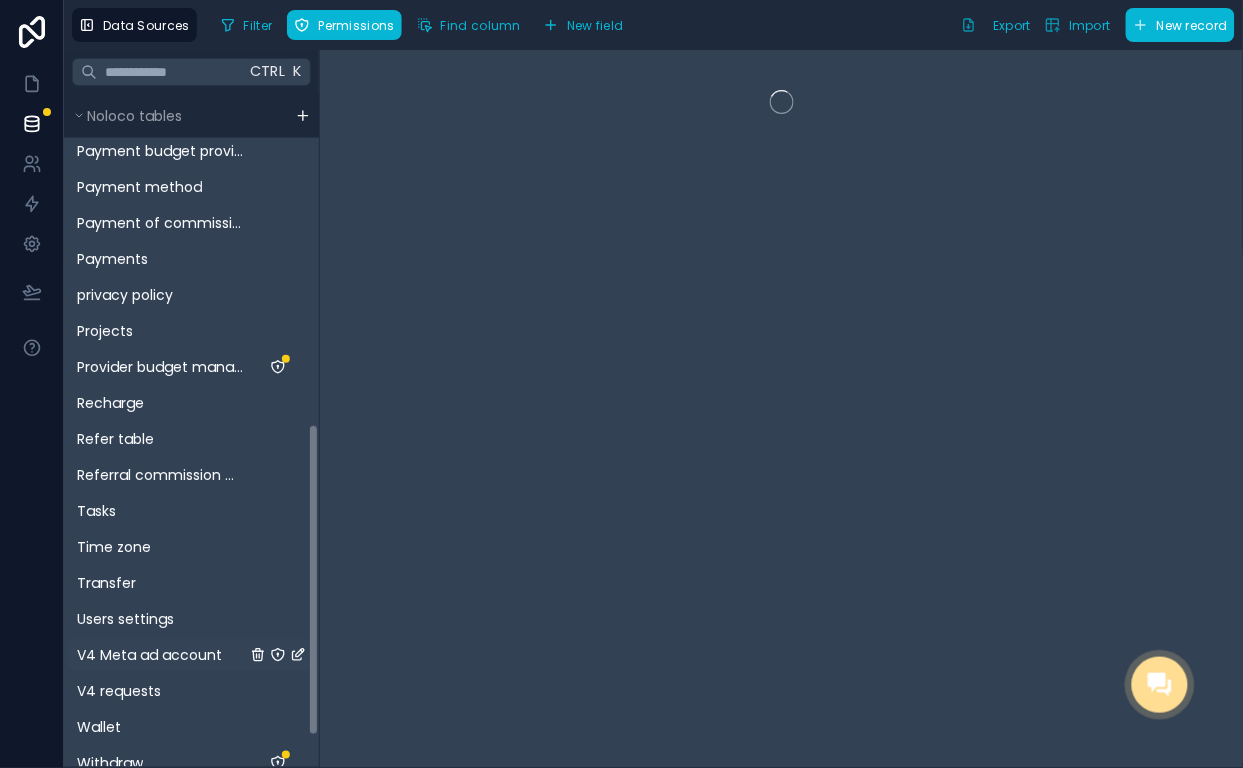 click on "V4 Meta ad account" at bounding box center [149, 655] 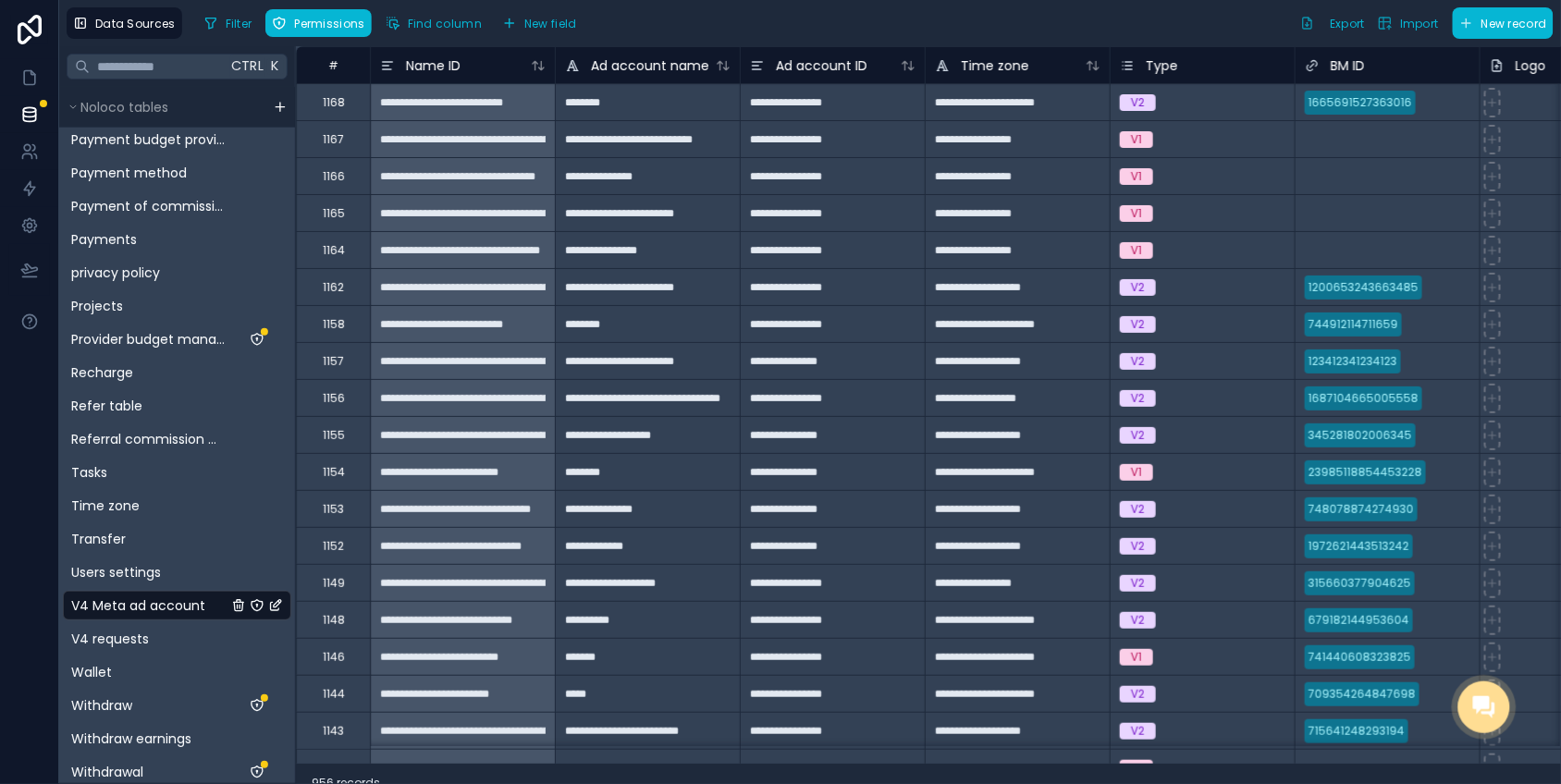 click on "Data Sources Filter Permissions Find column New field Export Import New record" at bounding box center [810, 23] 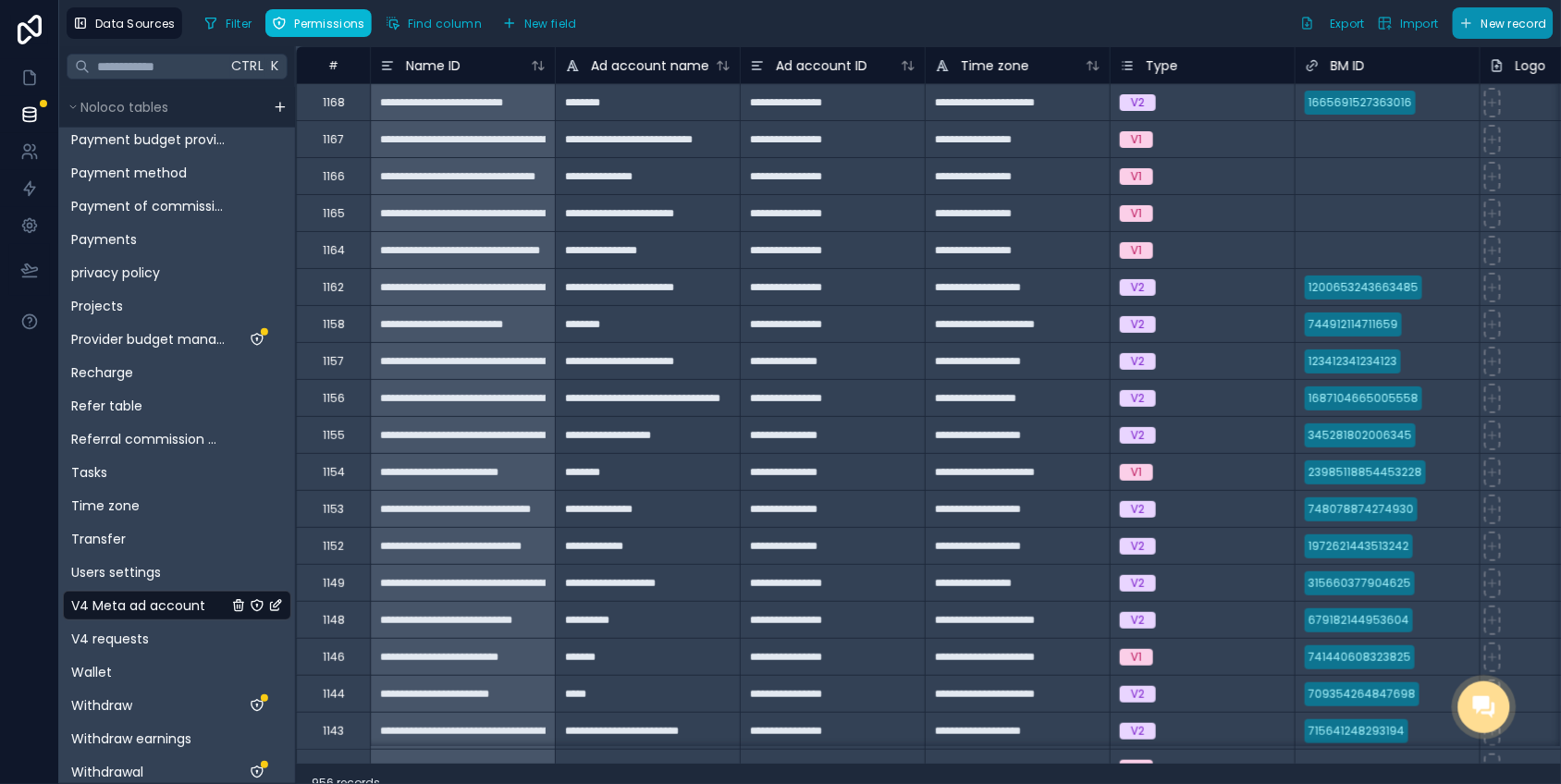 click on "New record" at bounding box center (1514, 23) 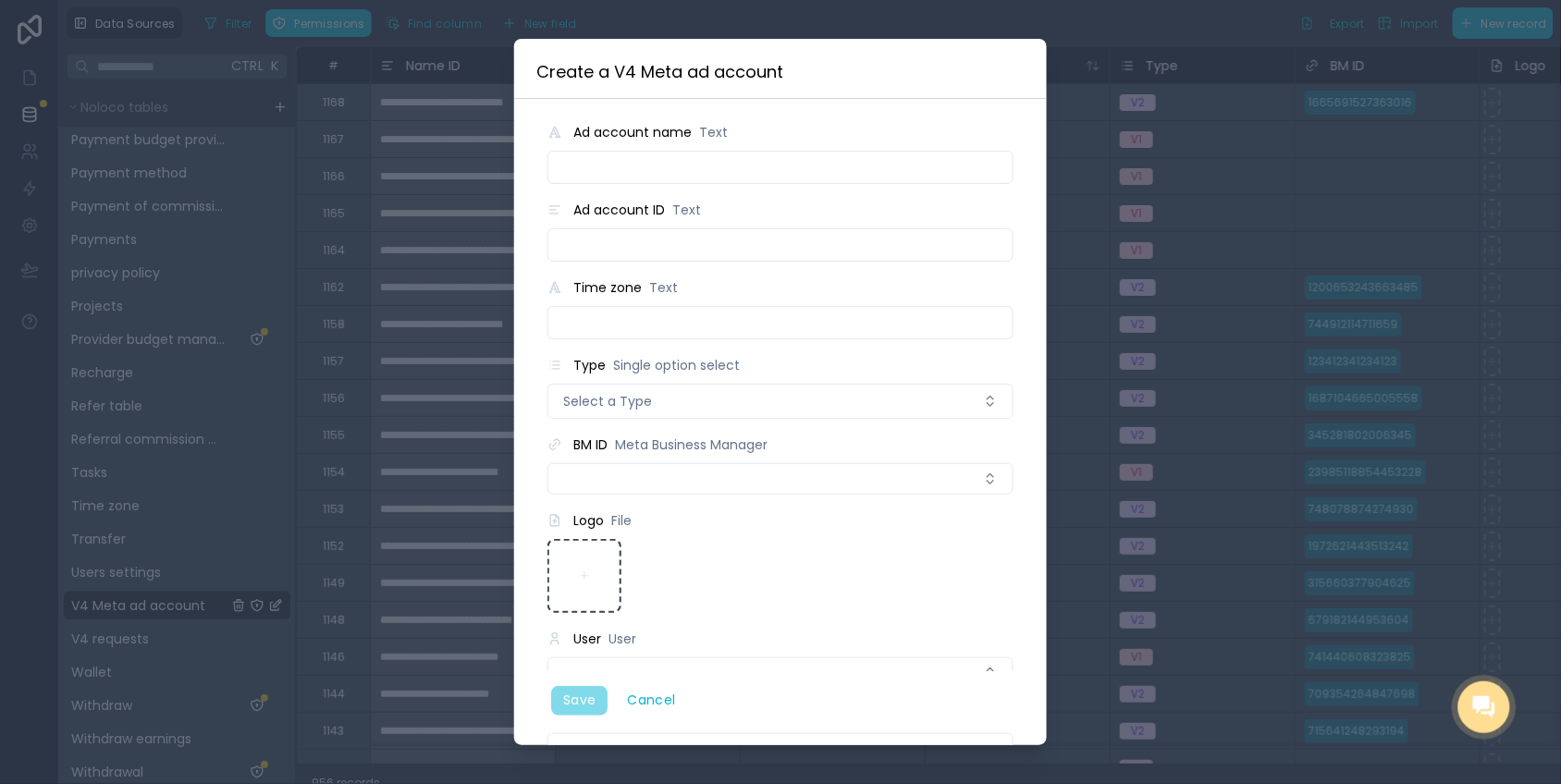 click at bounding box center (780, 167) 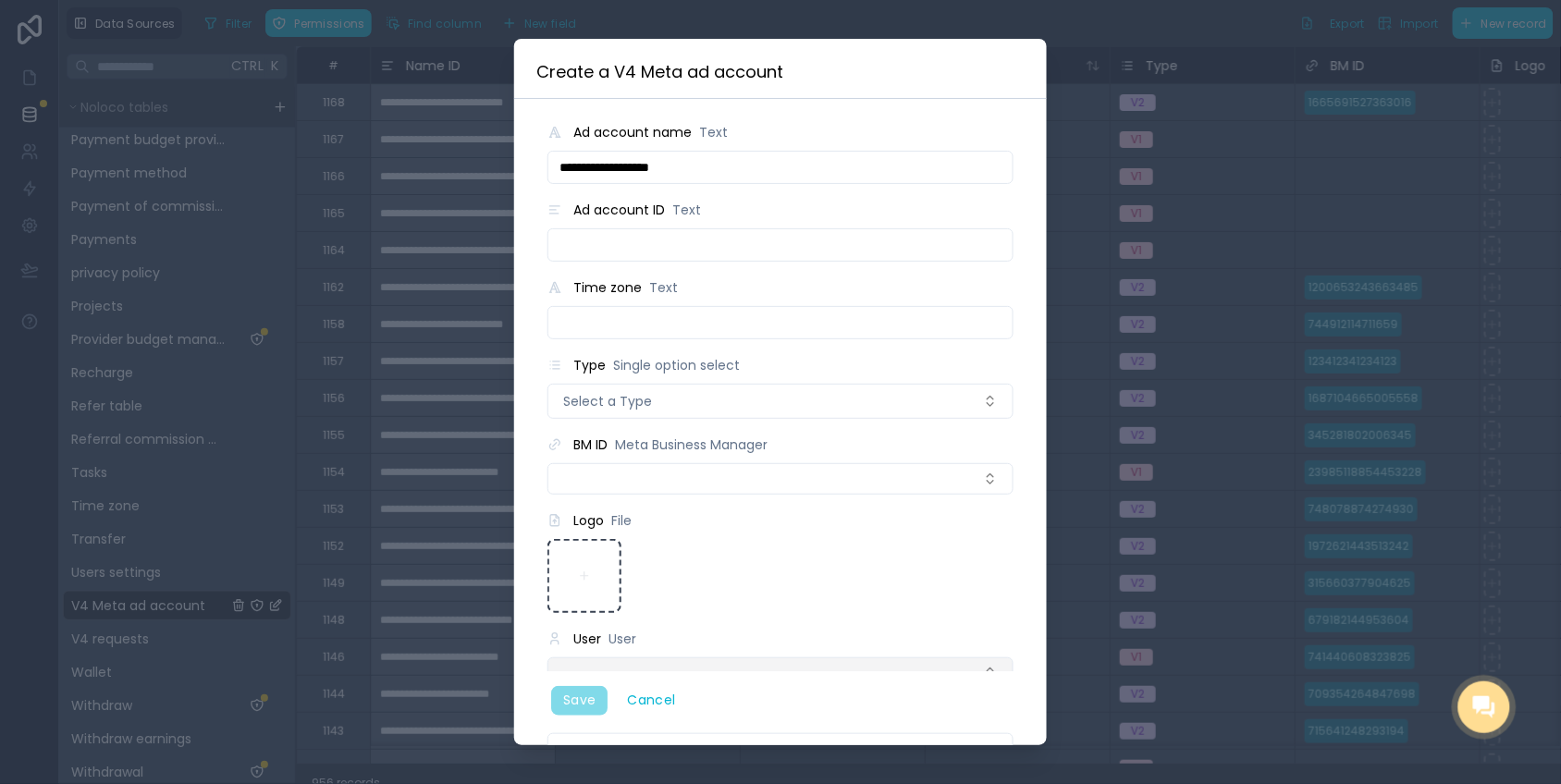 type on "**********" 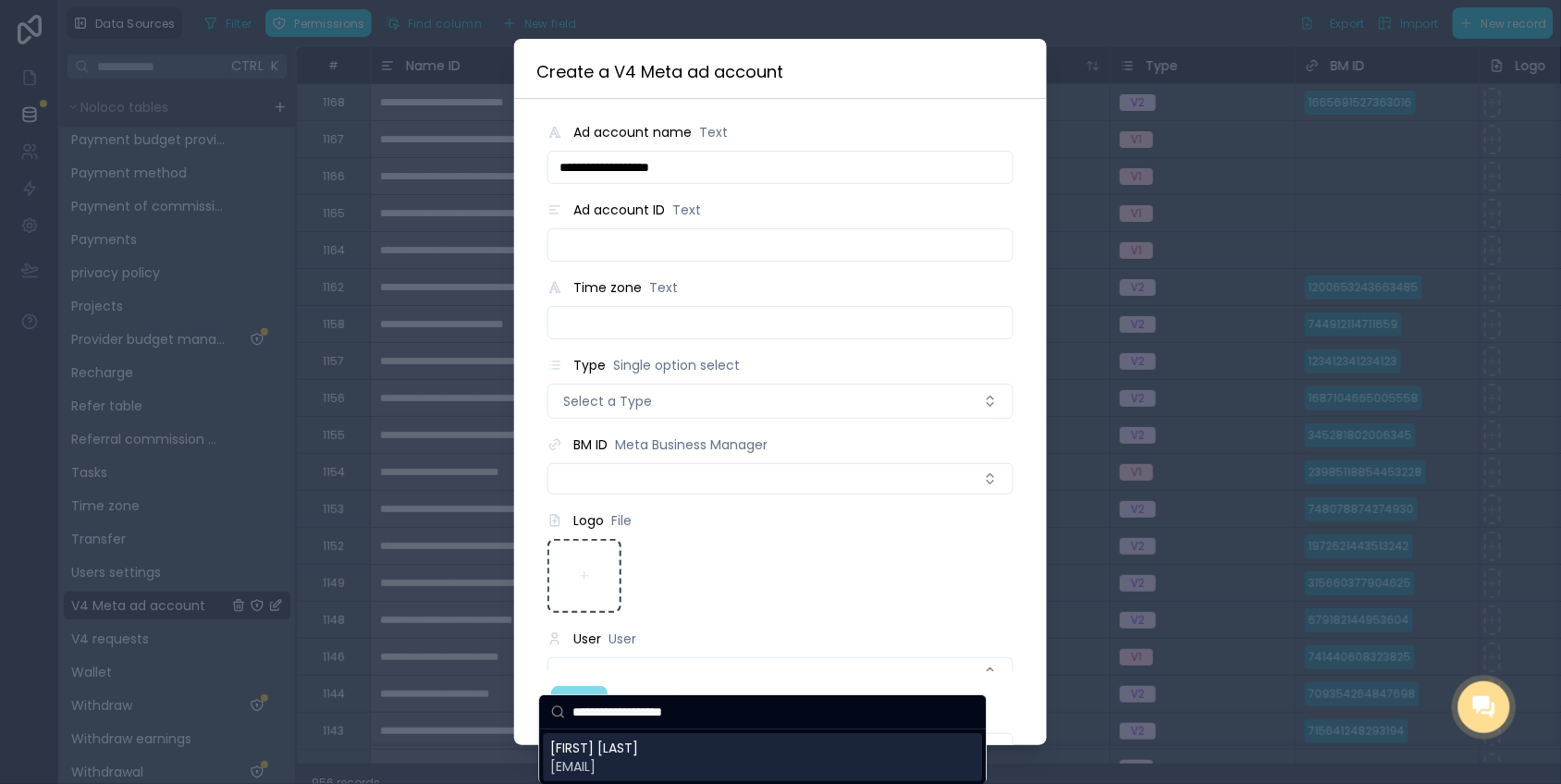 type on "**********" 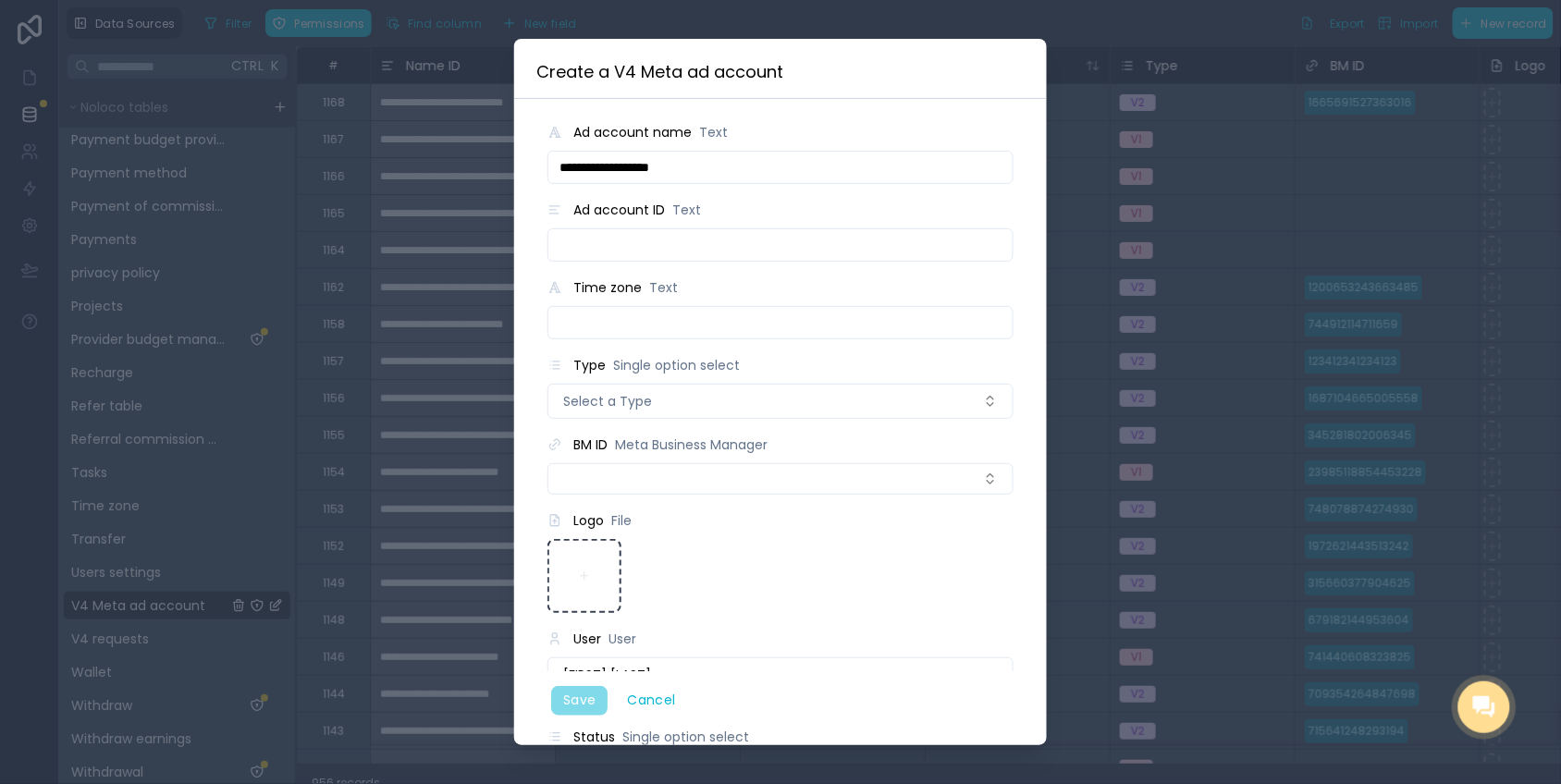 click on "**********" at bounding box center (780, 167) 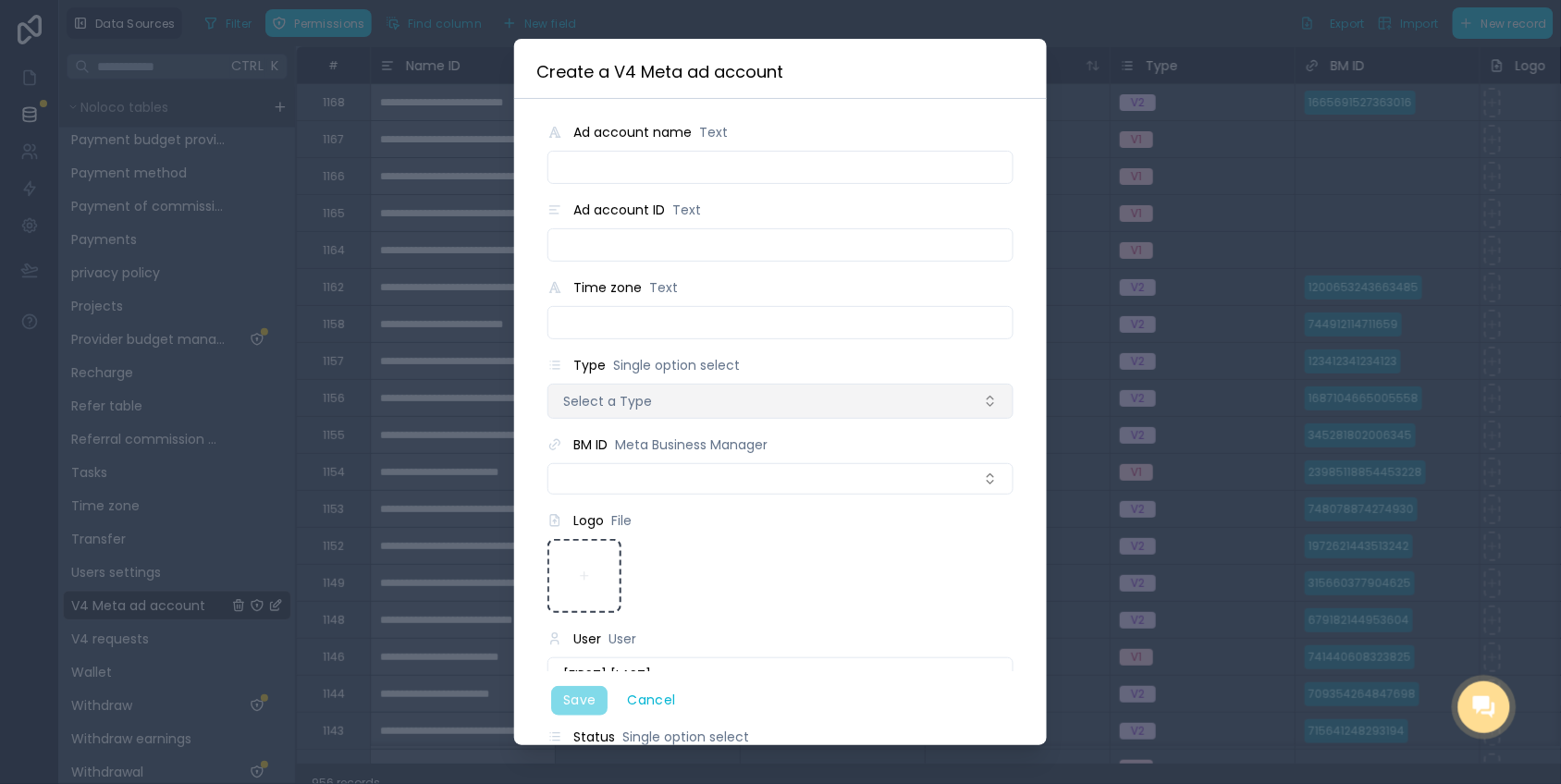 type 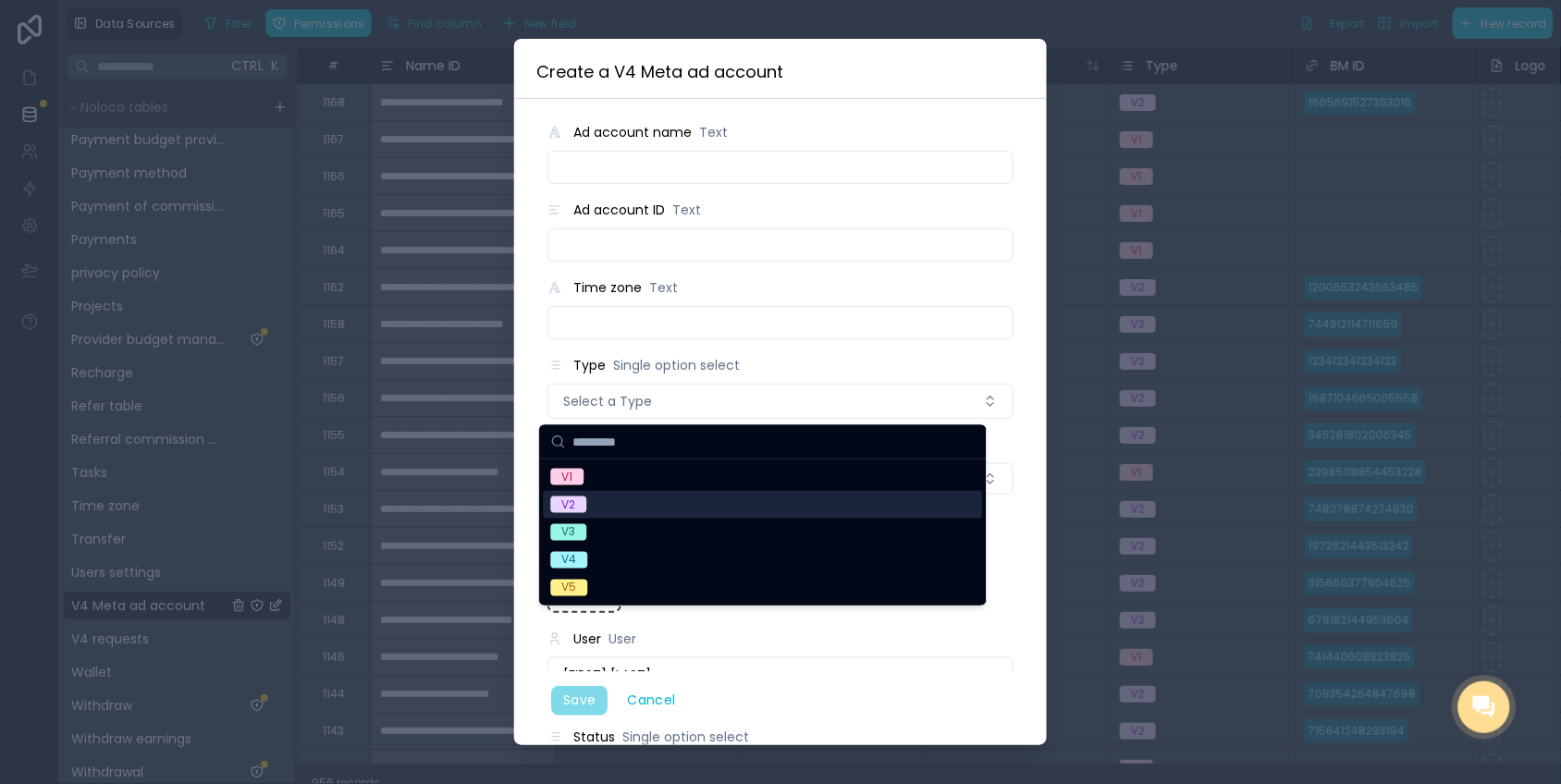 click on "V2" at bounding box center [569, 505] 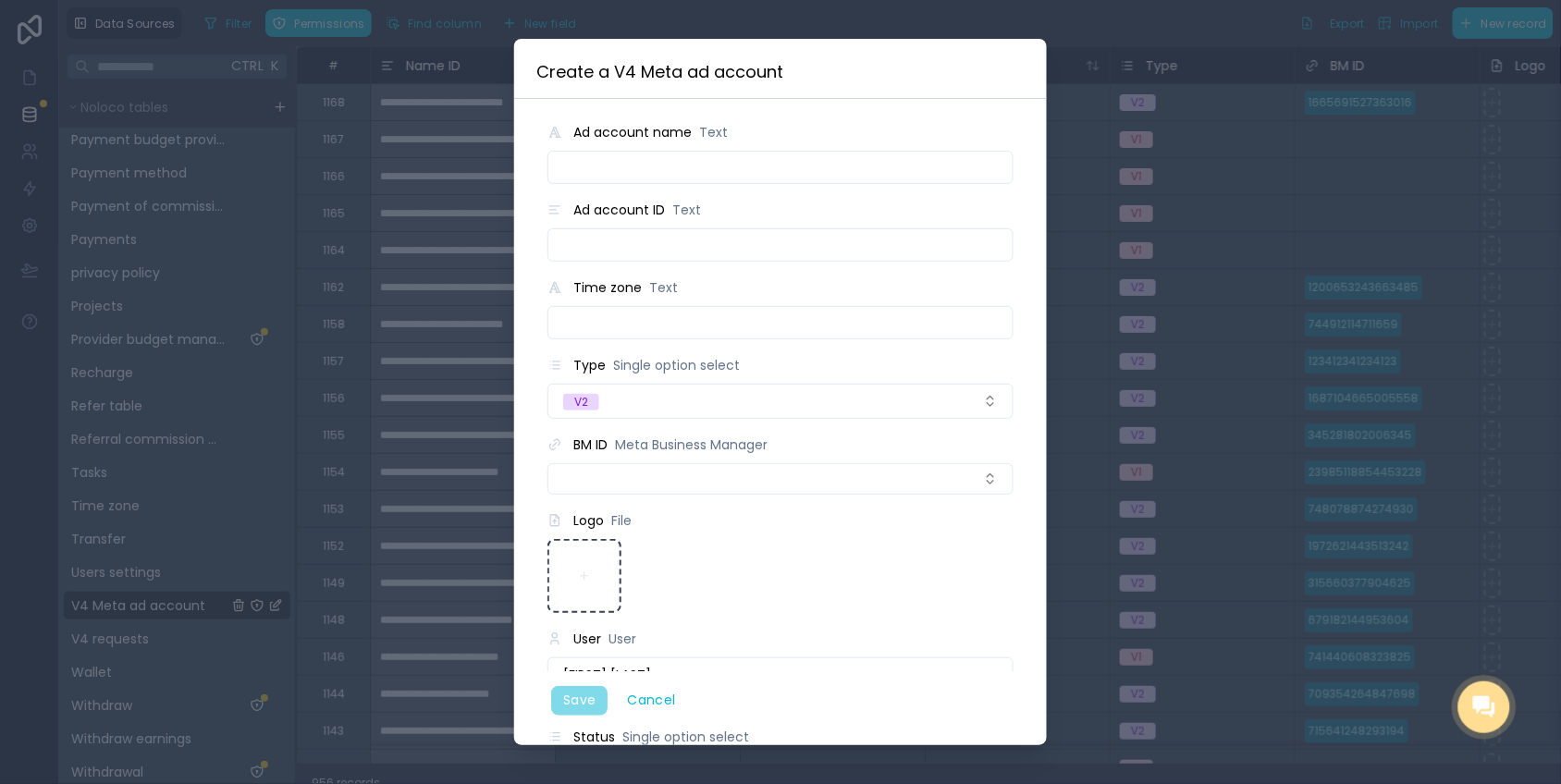 type 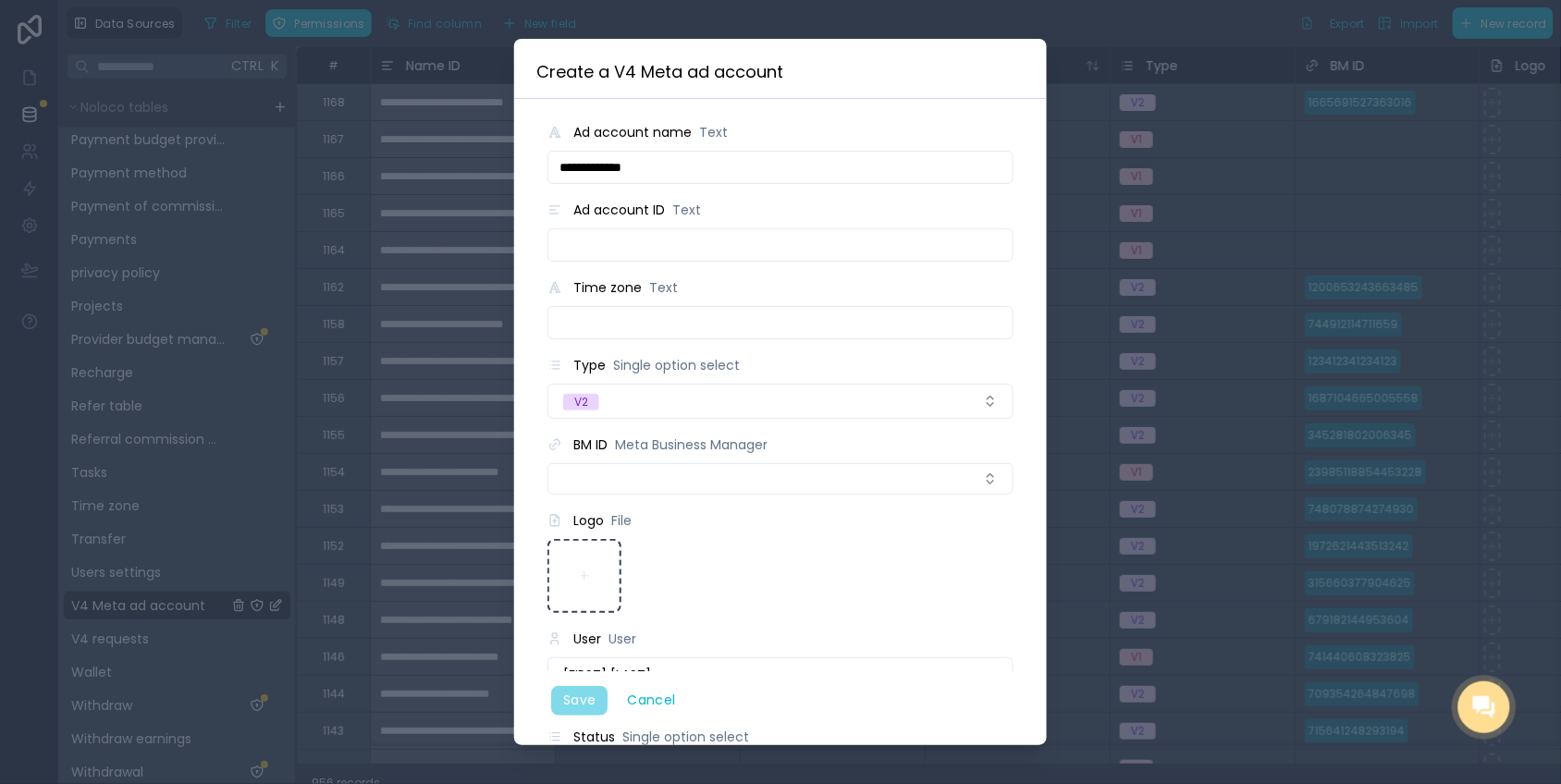 type on "**********" 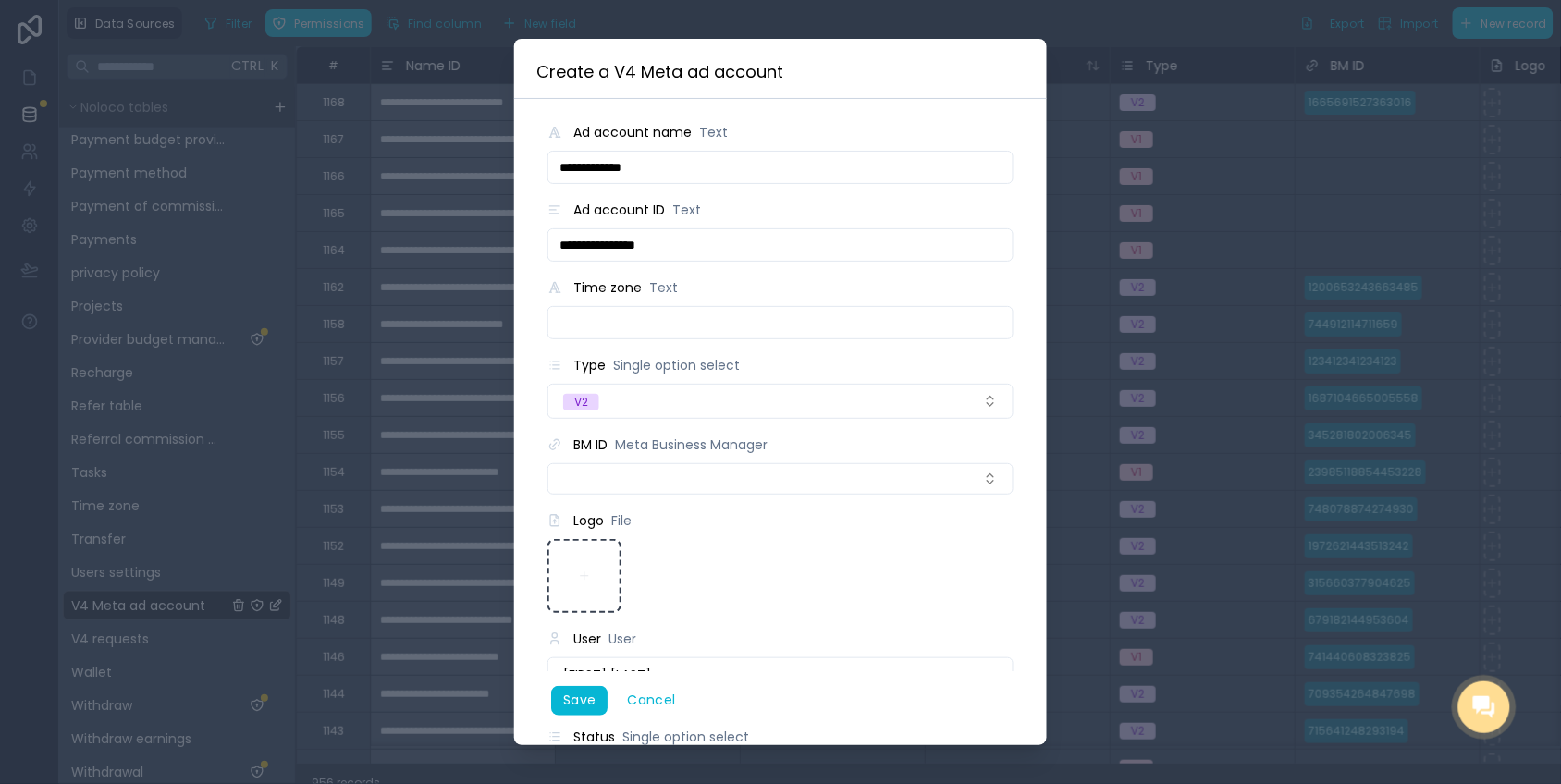 type on "**********" 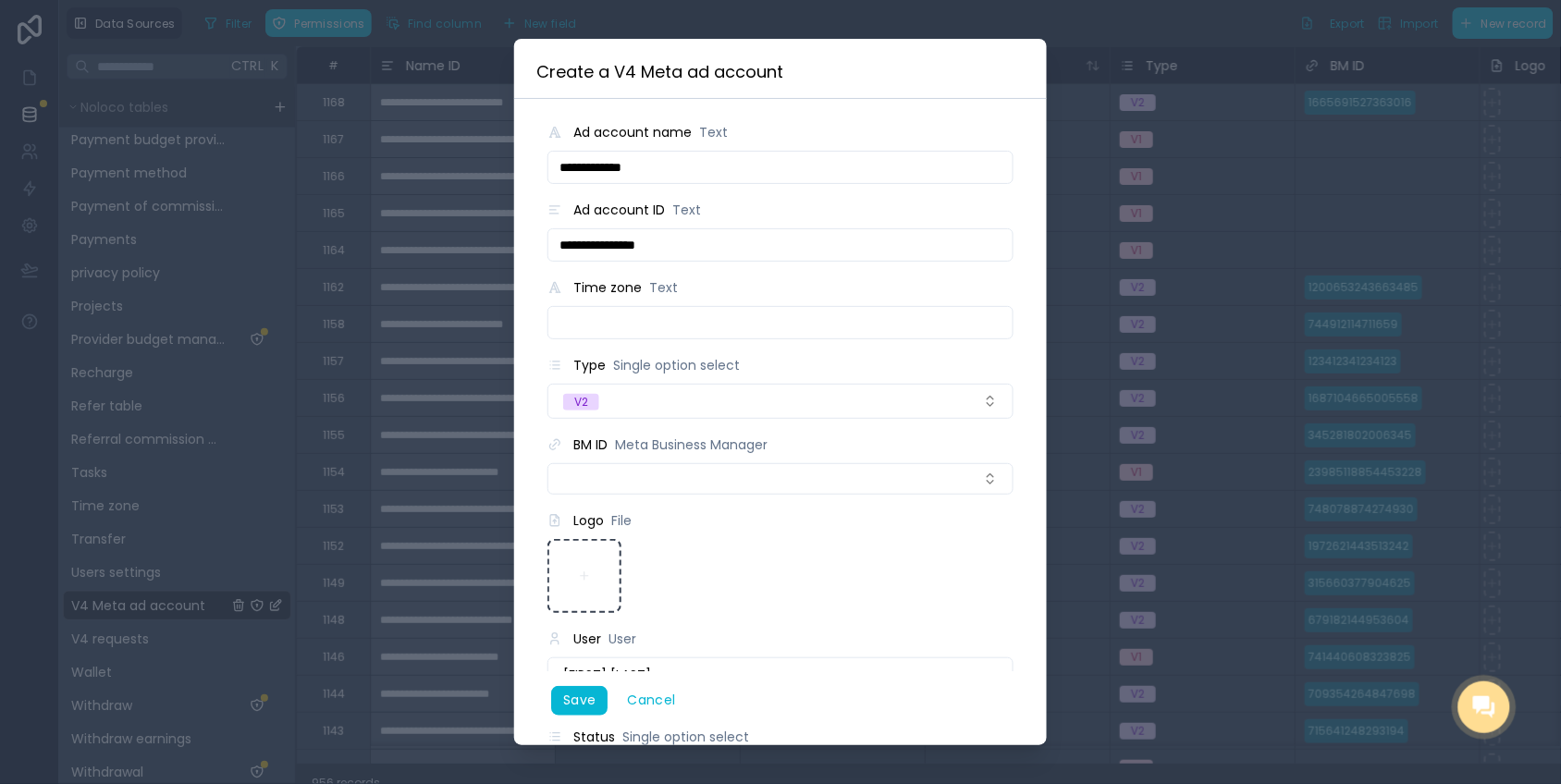 click at bounding box center (780, 323) 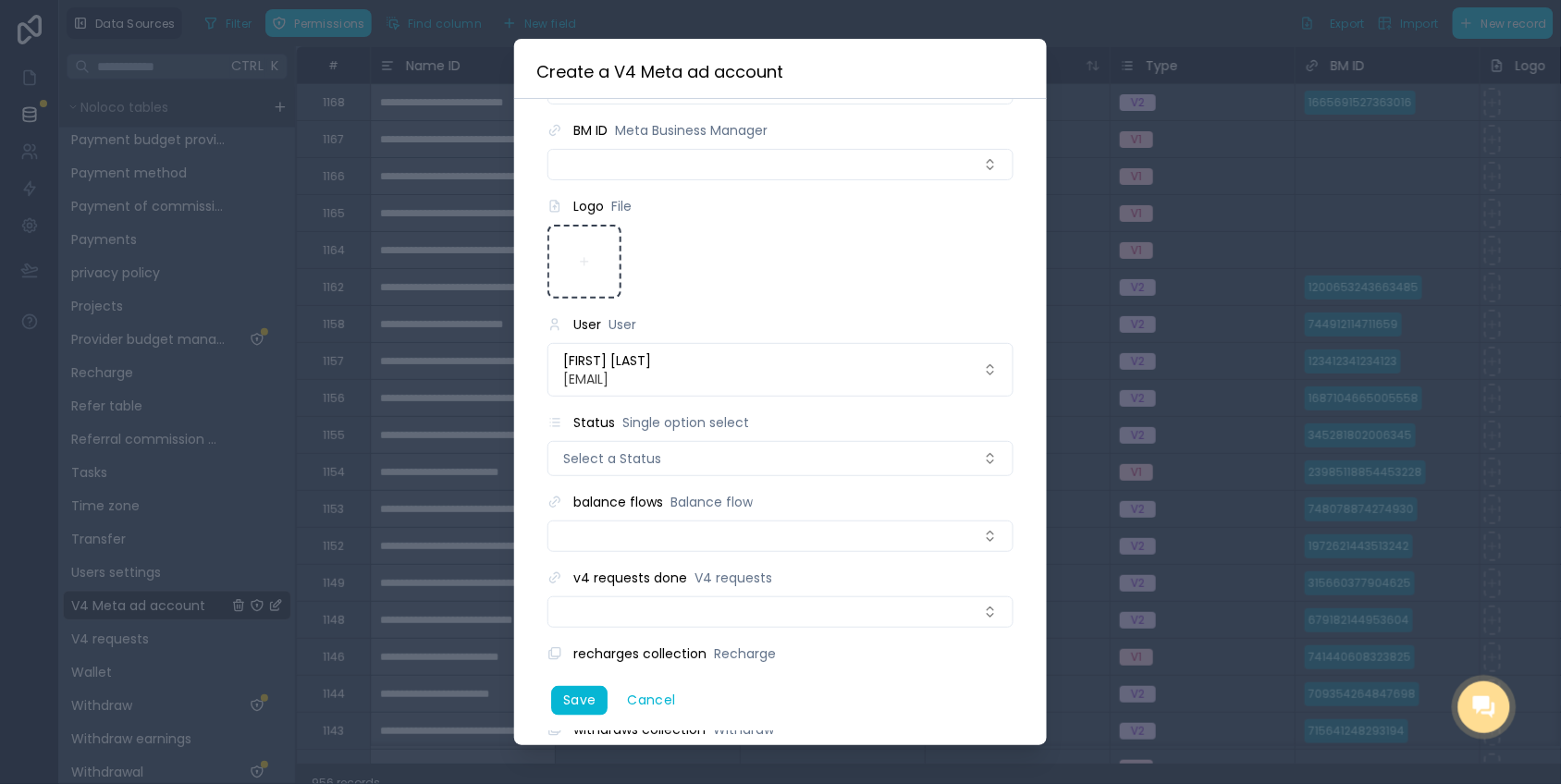 scroll, scrollTop: 390, scrollLeft: 0, axis: vertical 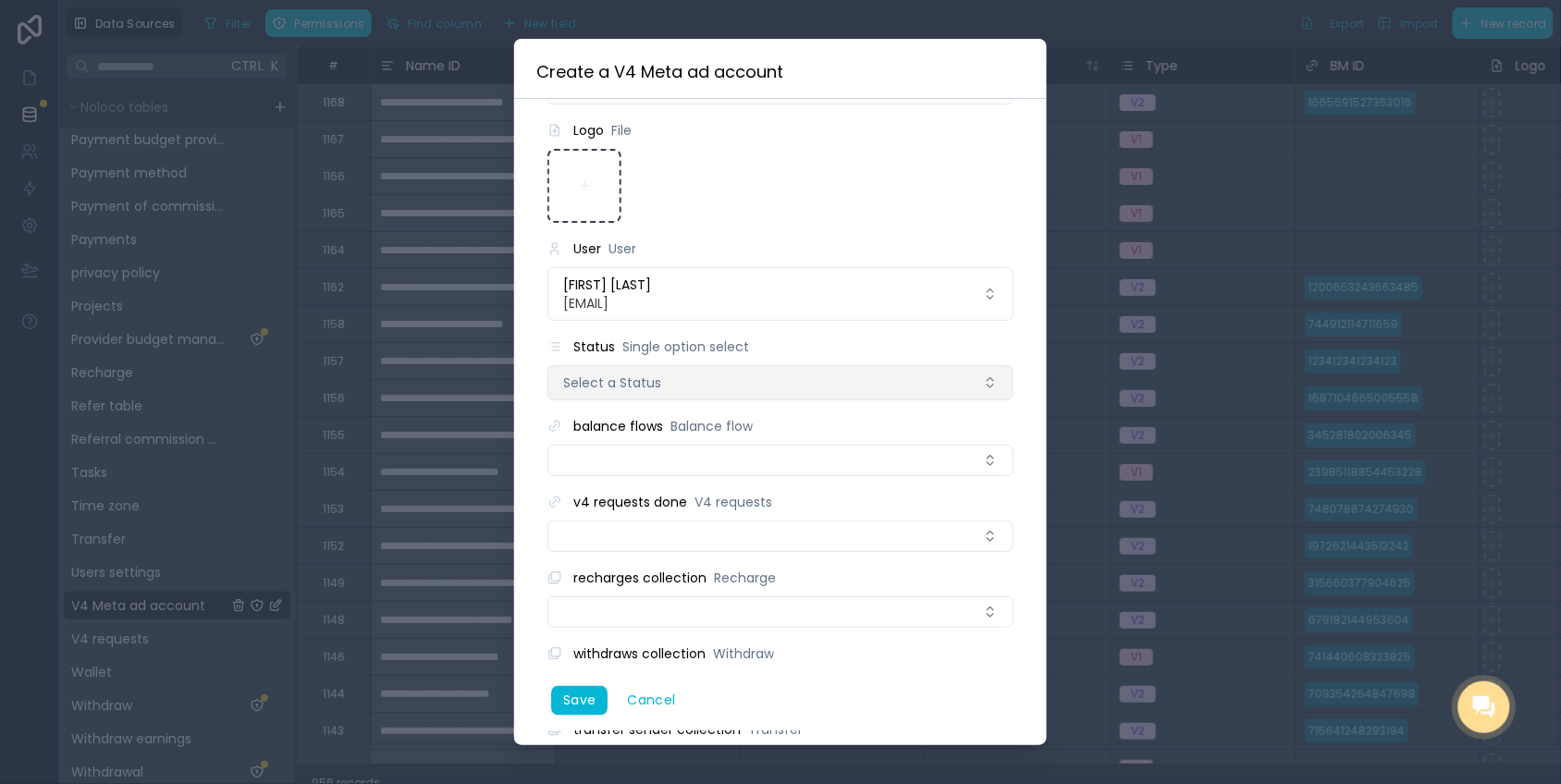 click on "Select a Status" at bounding box center (780, 383) 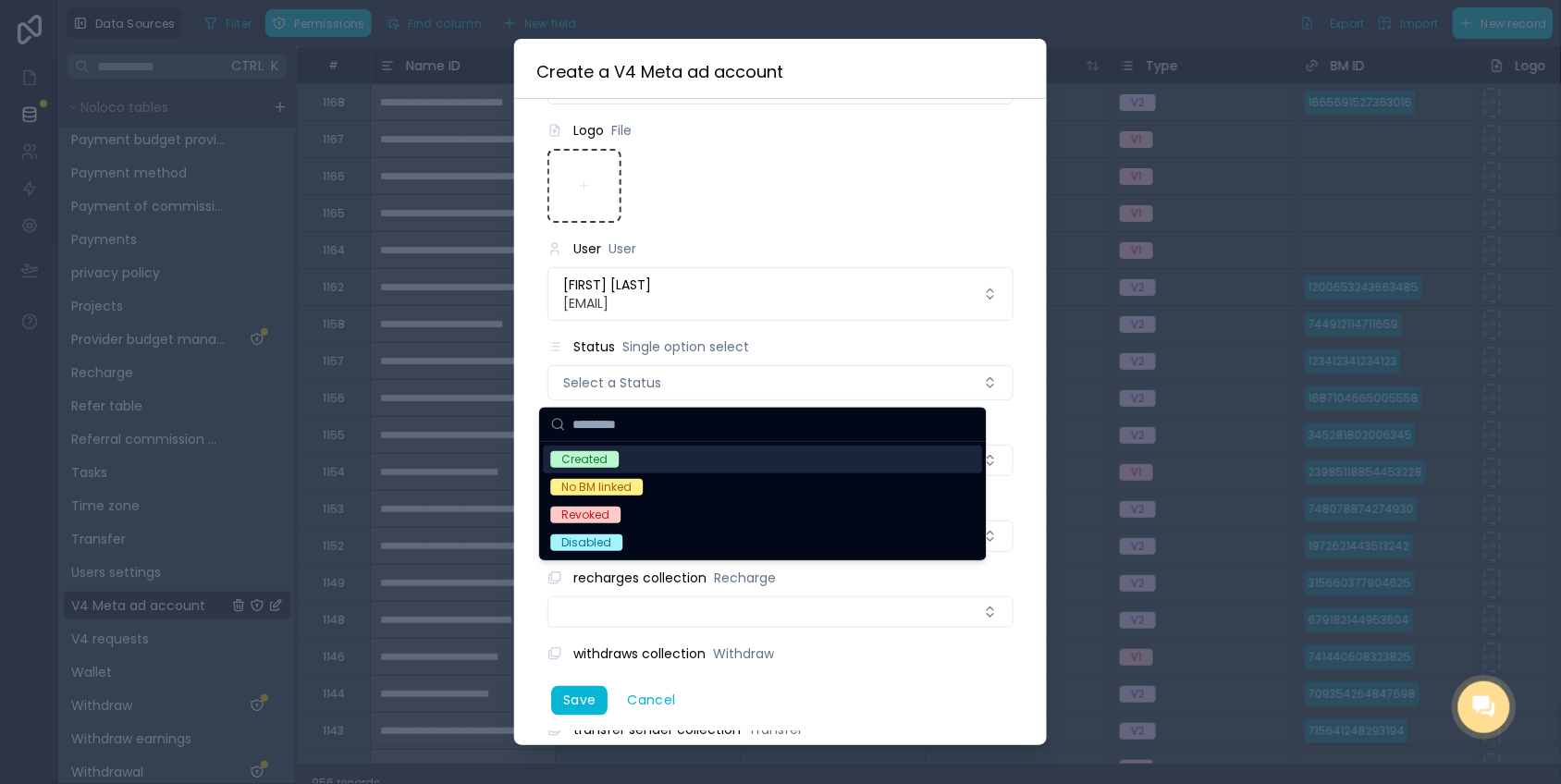click on "Created" at bounding box center [585, 459] 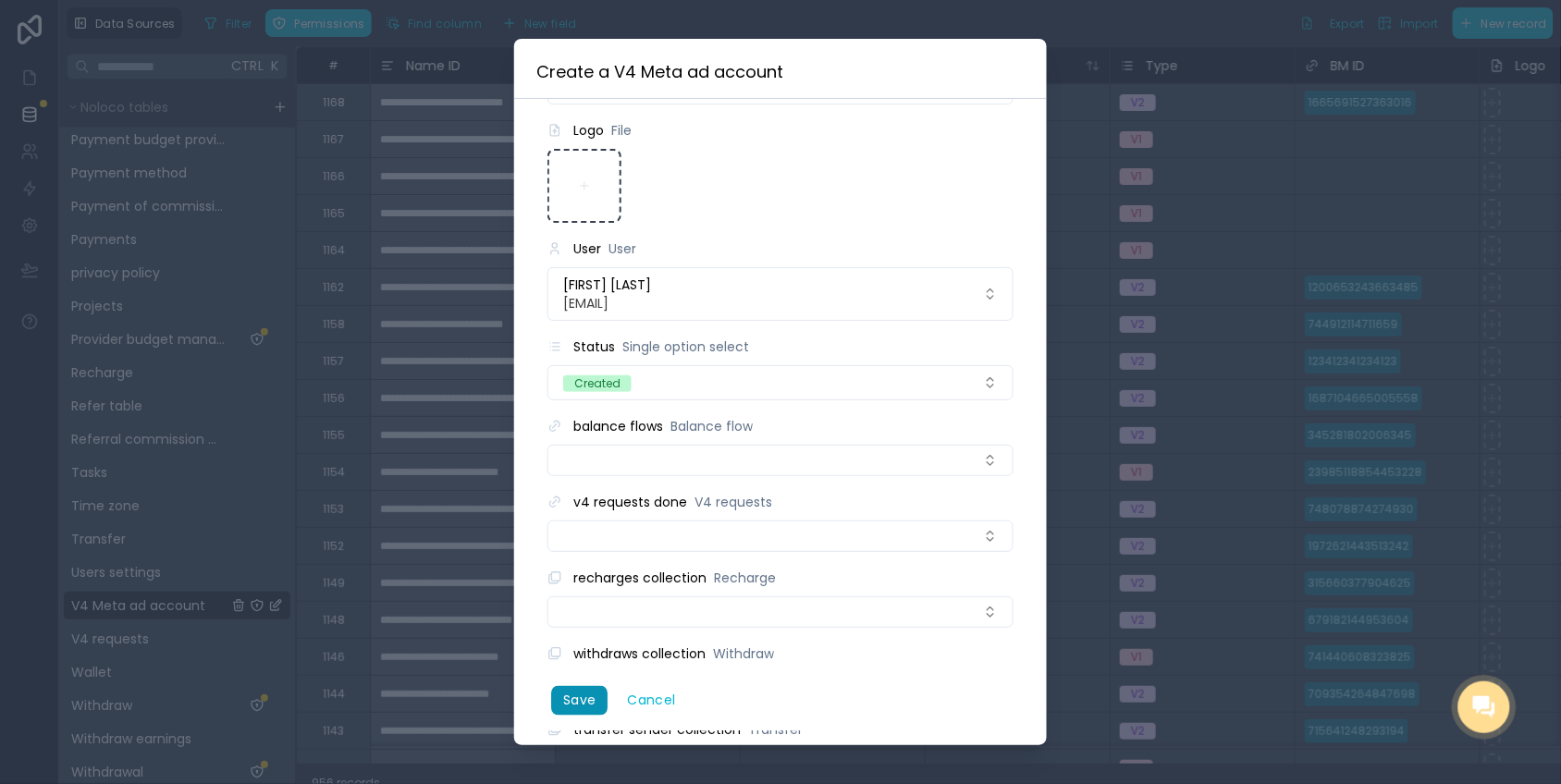 click on "Save" at bounding box center (579, 701) 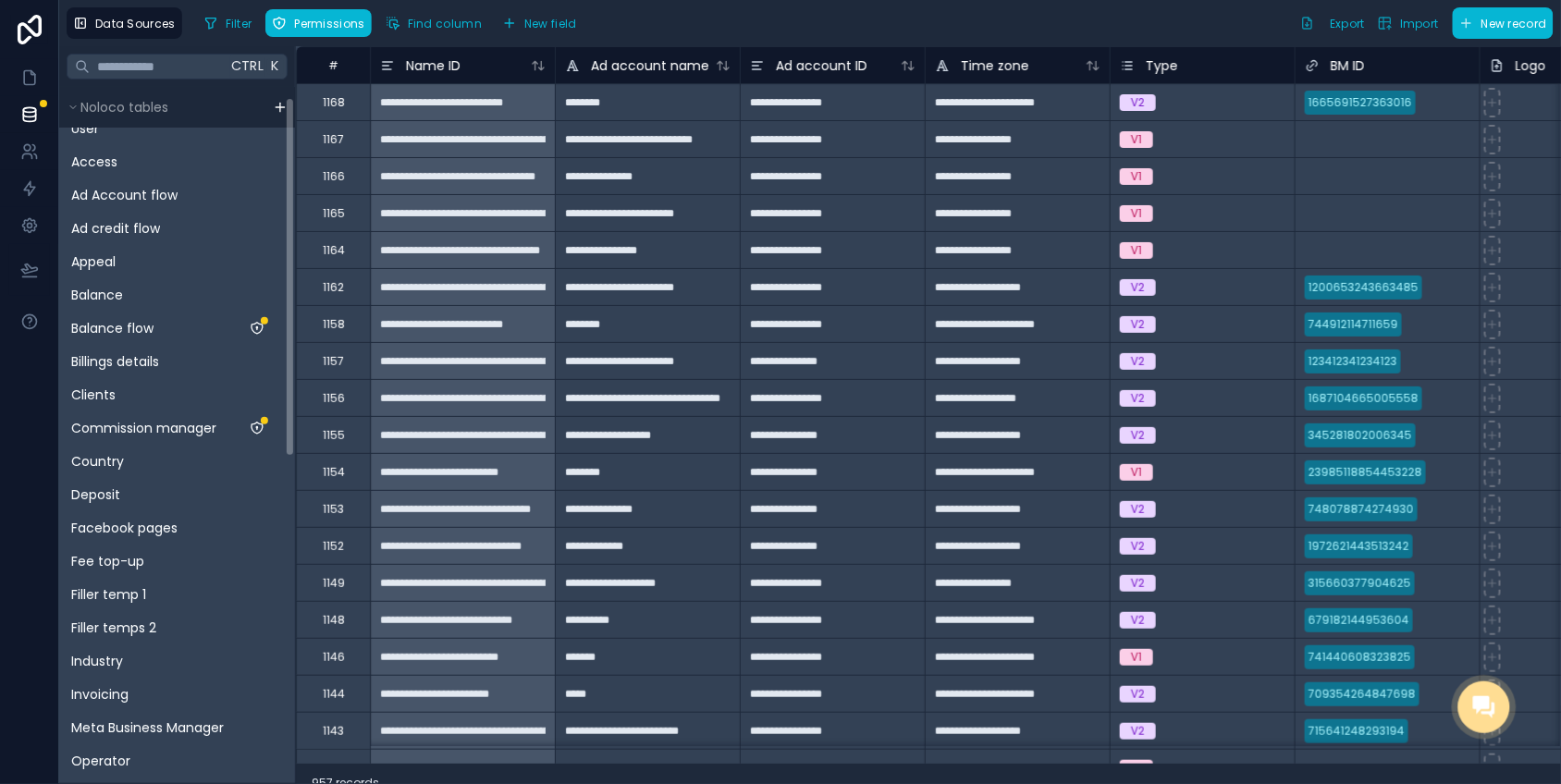 drag, startPoint x: 292, startPoint y: 478, endPoint x: 353, endPoint y: 146, distance: 337.5574 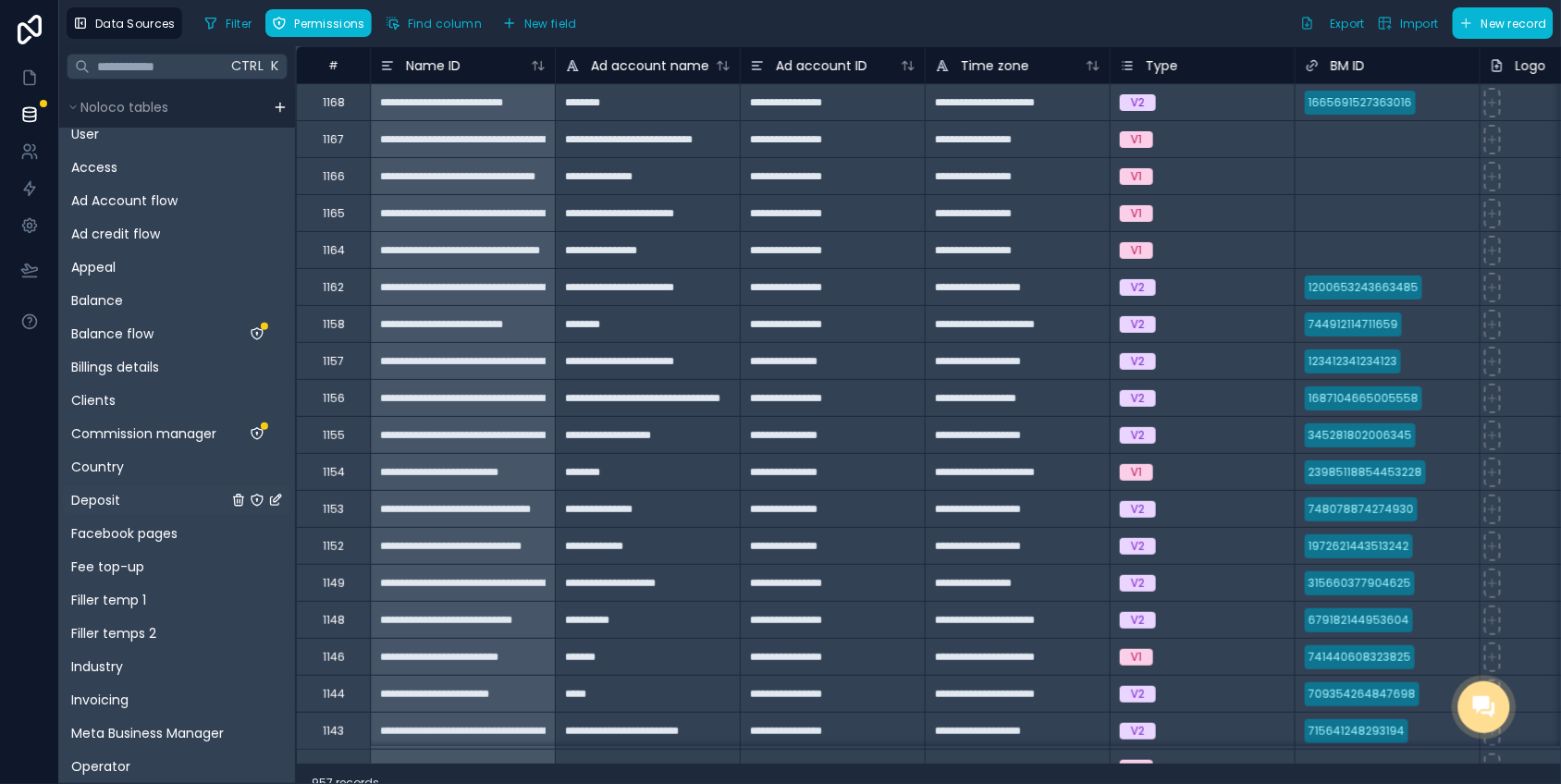 click on "Deposit" at bounding box center [177, 500] 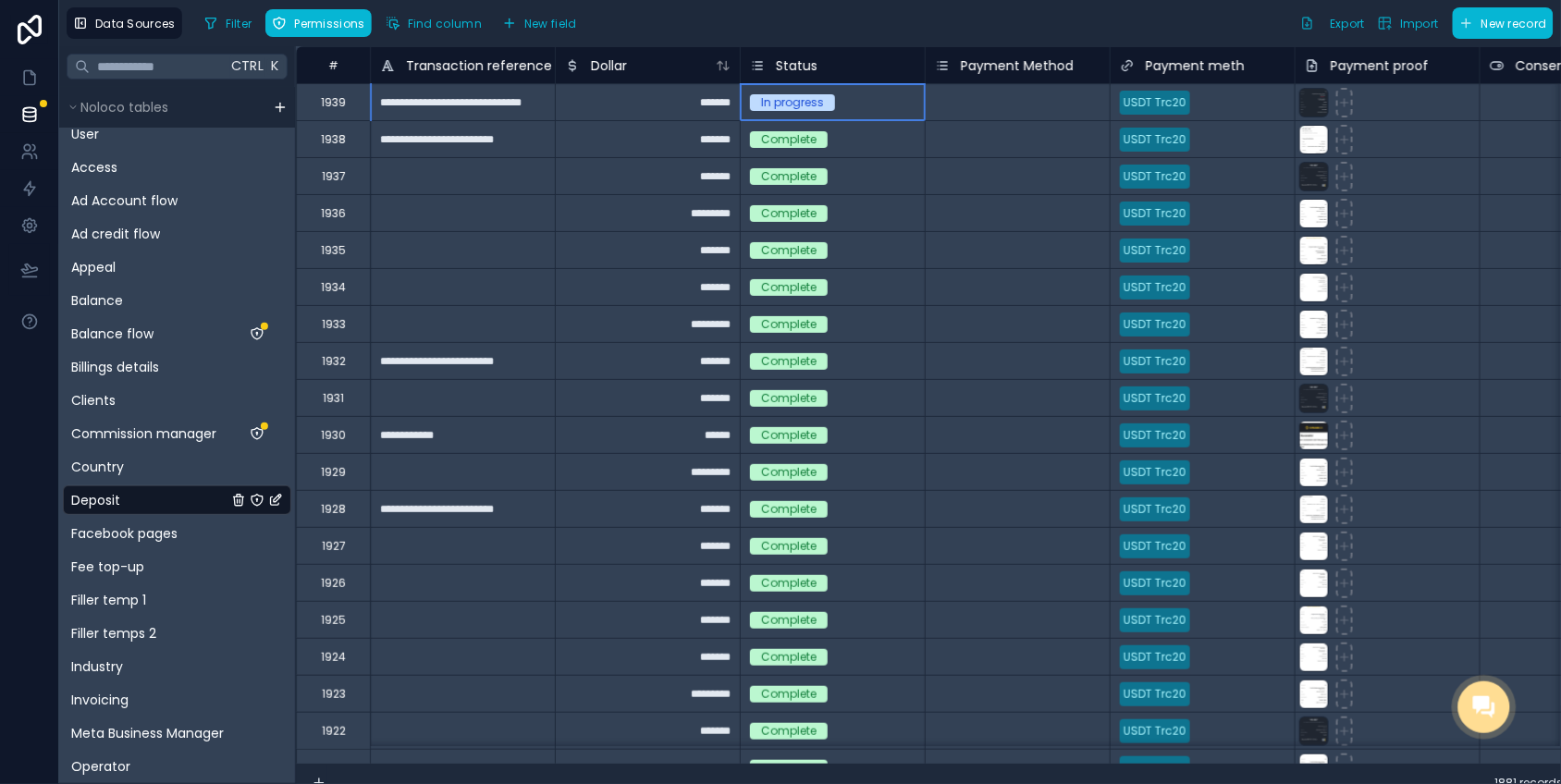 click on "In progress" at bounding box center [793, 103] 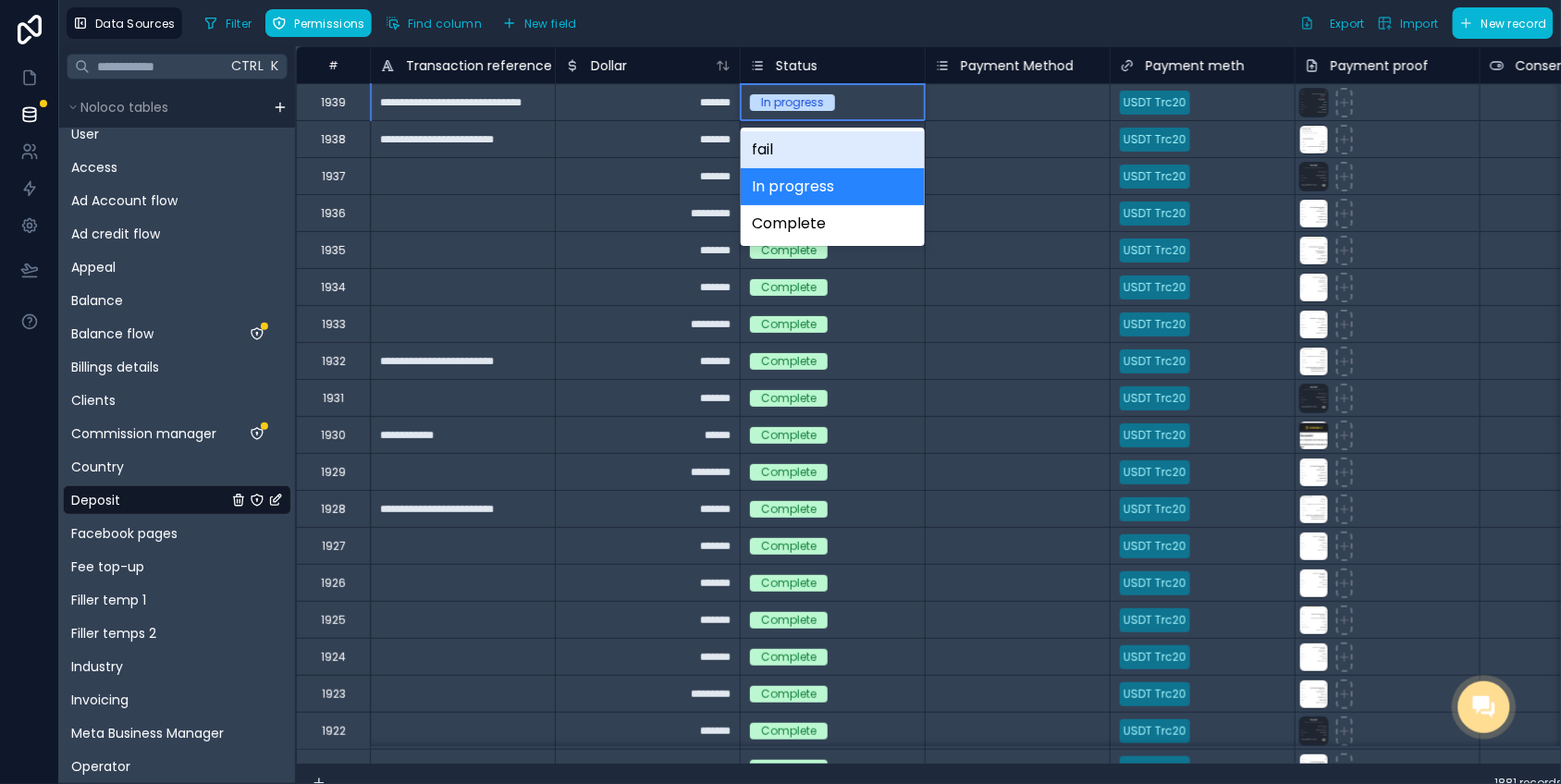 click on "In progress" at bounding box center [793, 103] 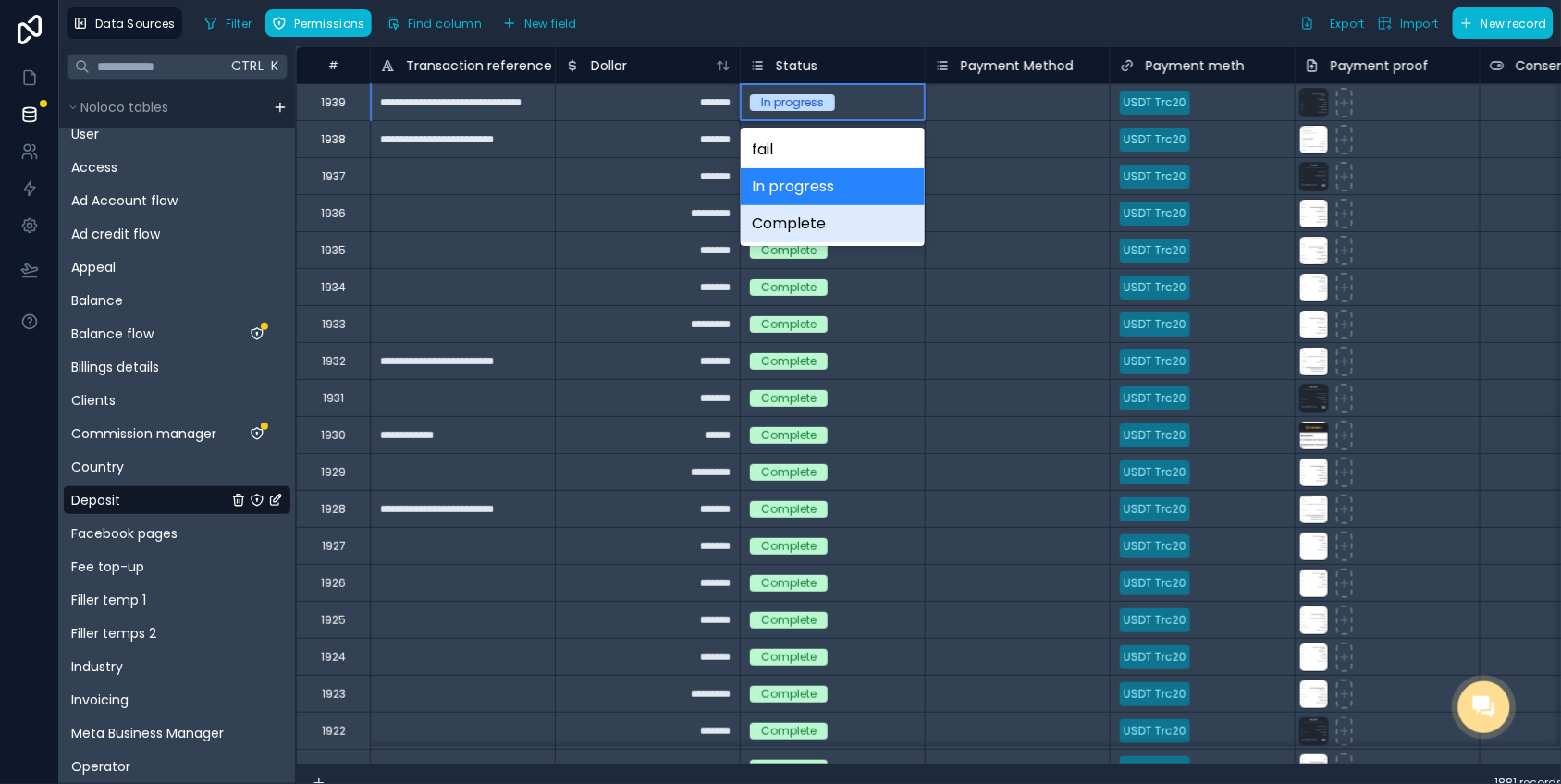 click on "Complete" at bounding box center [832, 224] 